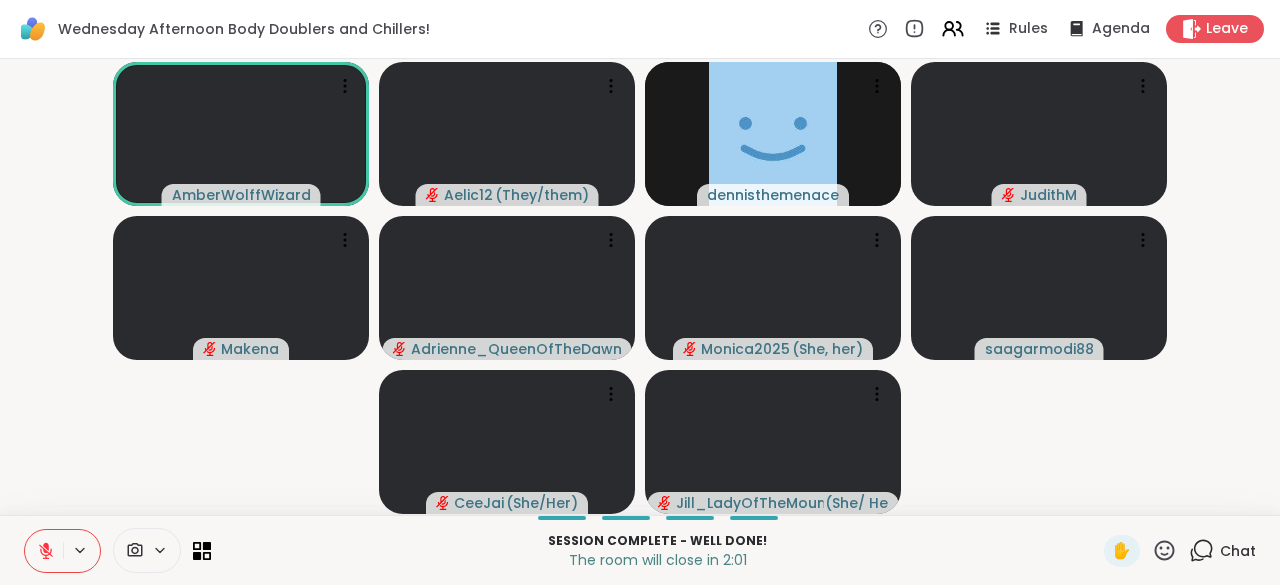 scroll, scrollTop: 0, scrollLeft: 0, axis: both 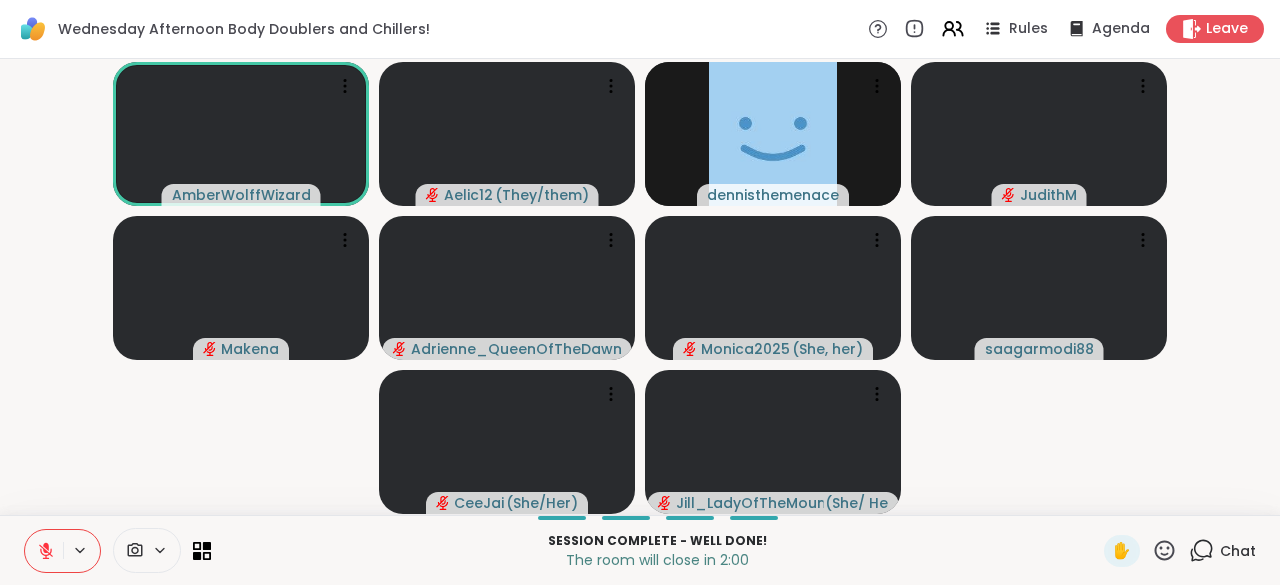 click on "Leave" at bounding box center [1227, 29] 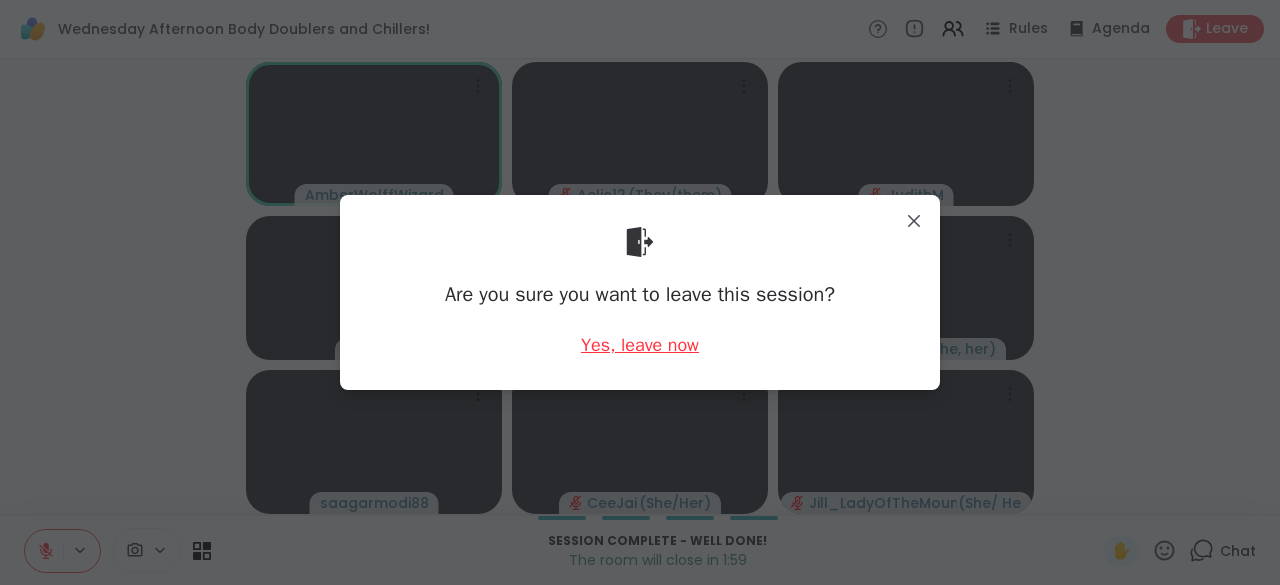 click on "Yes, leave now" at bounding box center (640, 345) 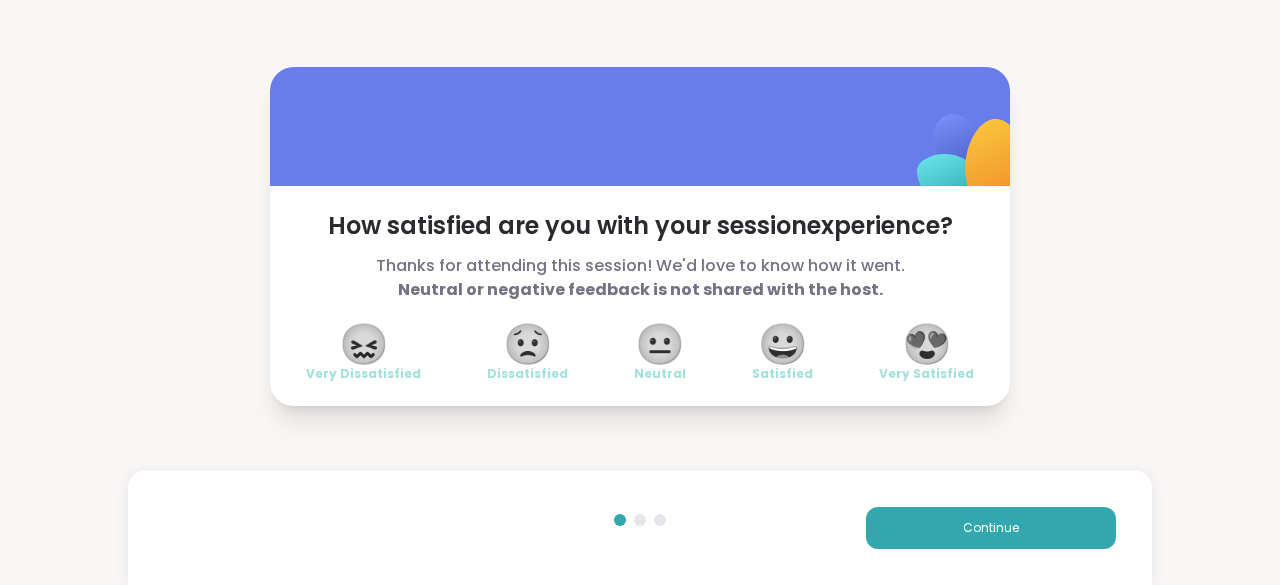 click on "😍 Very Satisfied" at bounding box center (926, 354) 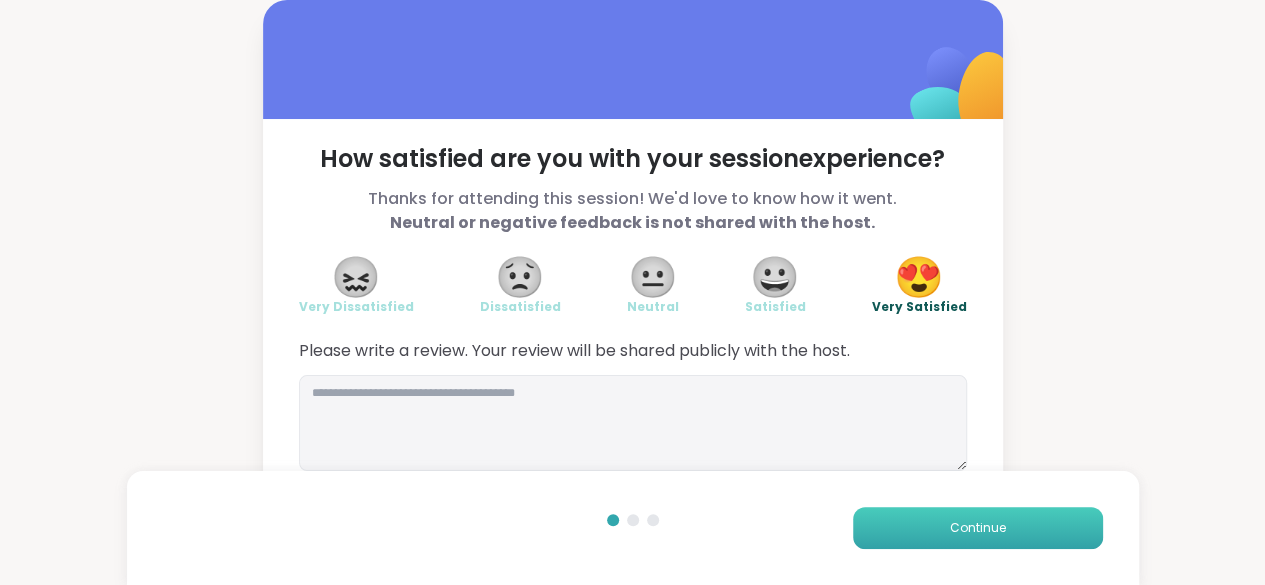 click on "Continue" at bounding box center (978, 528) 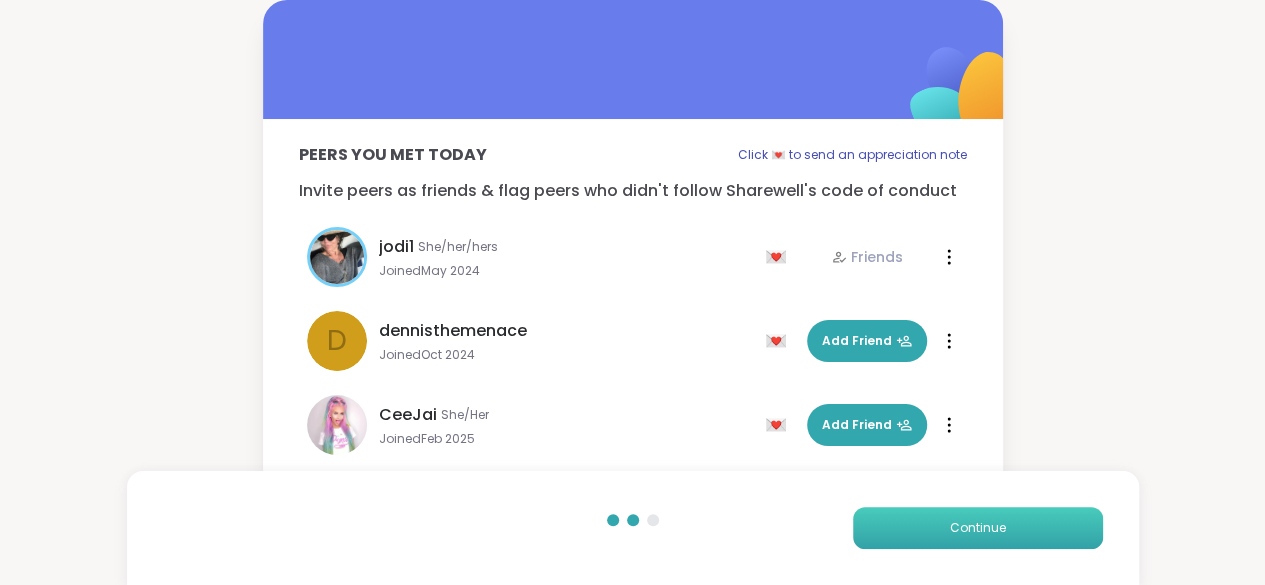 click on "Continue" at bounding box center (978, 528) 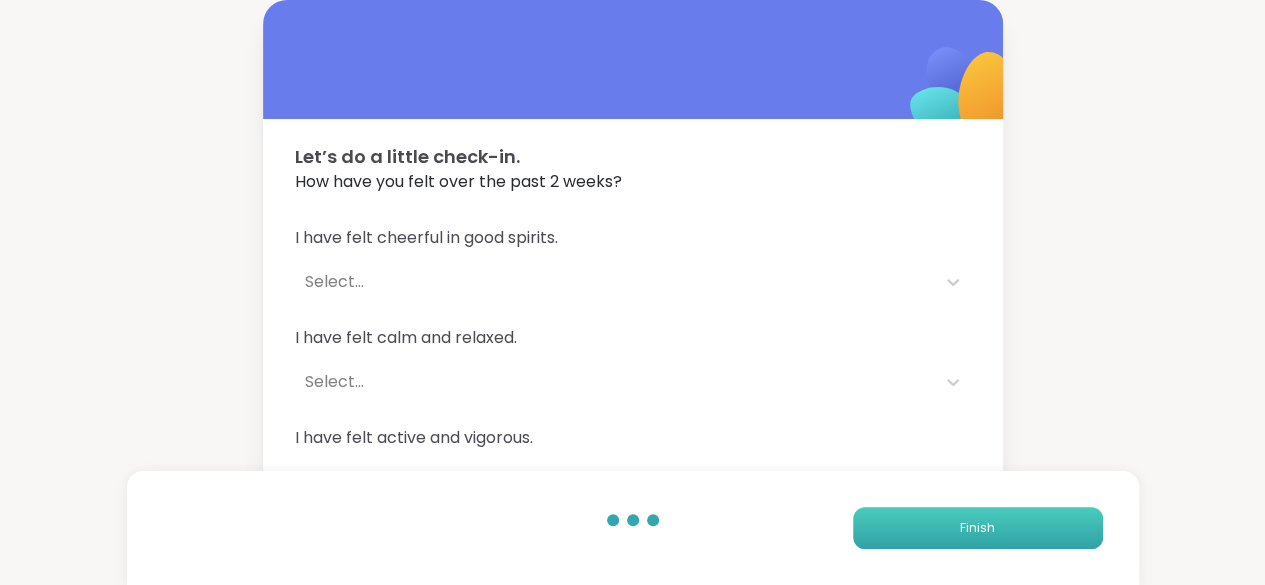 click on "Finish" at bounding box center (978, 528) 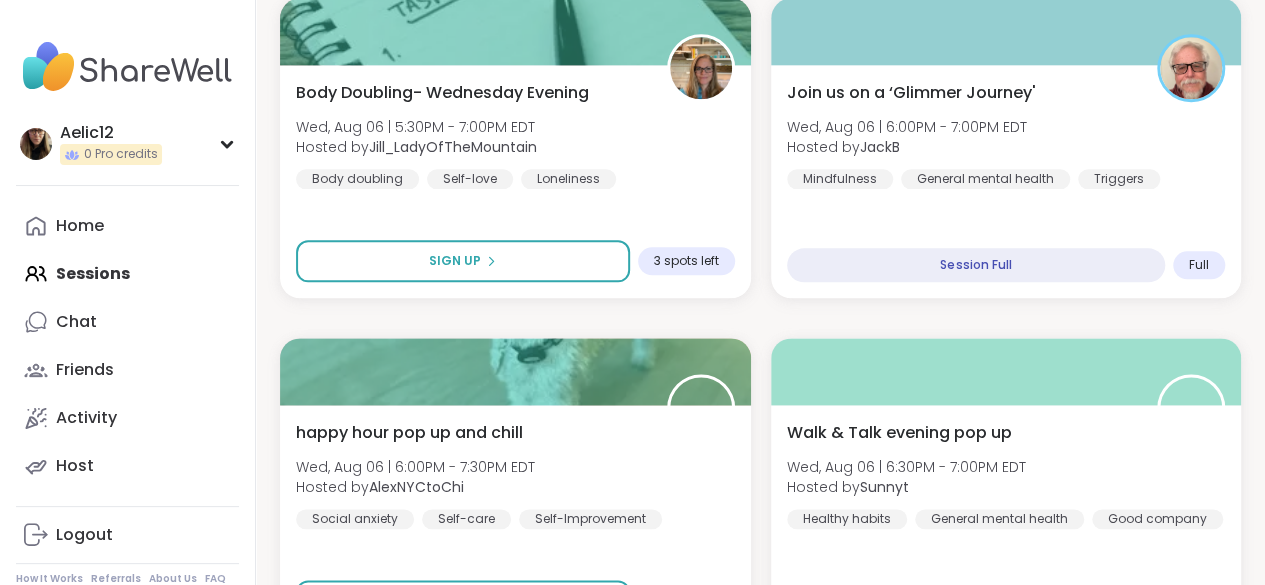 scroll, scrollTop: 1112, scrollLeft: 0, axis: vertical 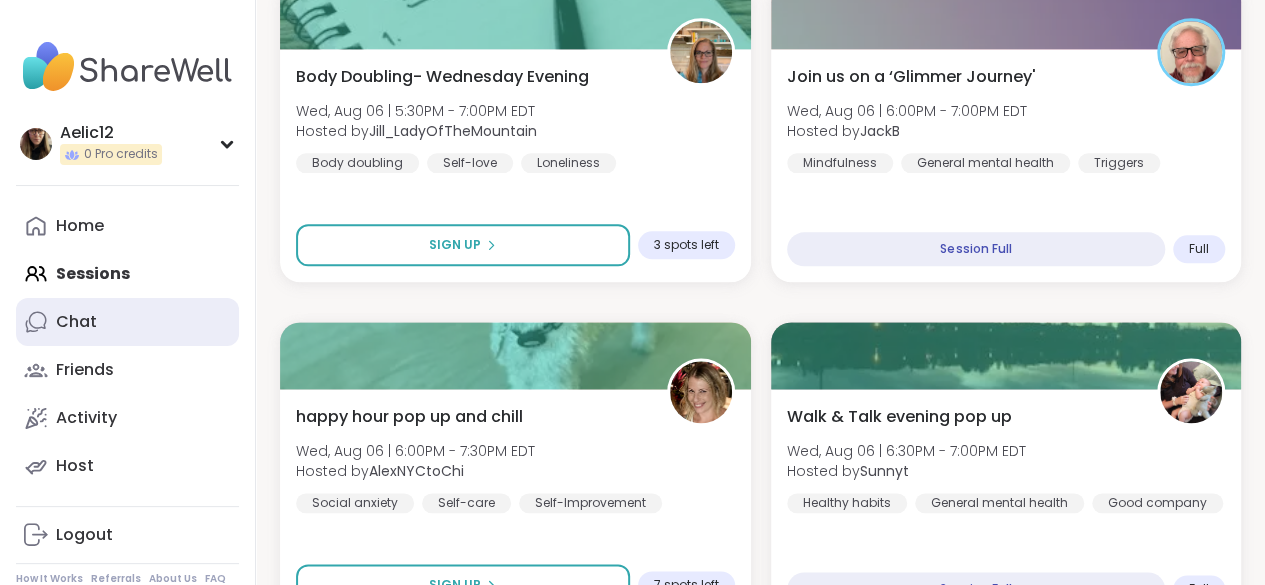 click on "Chat" at bounding box center [127, 322] 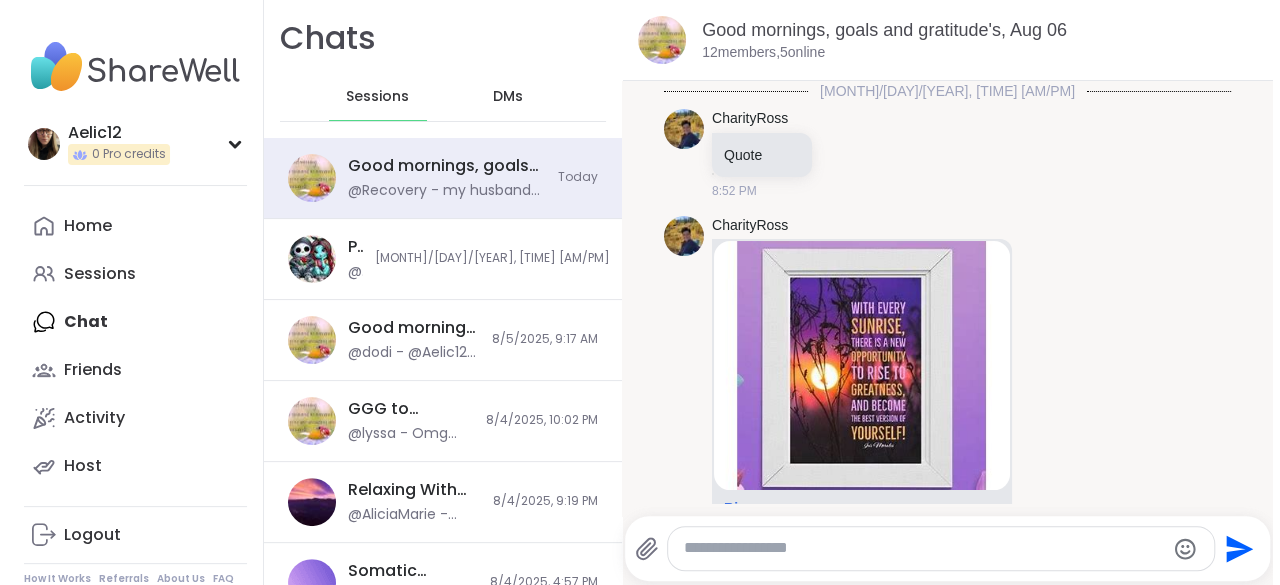 scroll, scrollTop: 0, scrollLeft: 0, axis: both 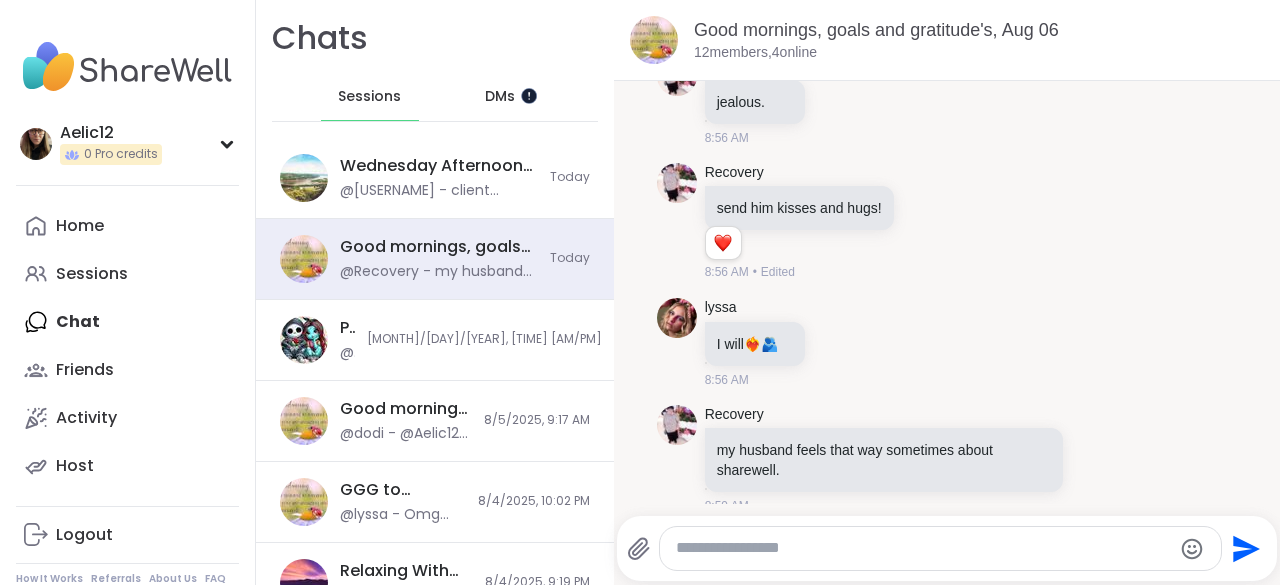 click at bounding box center [528, 95] 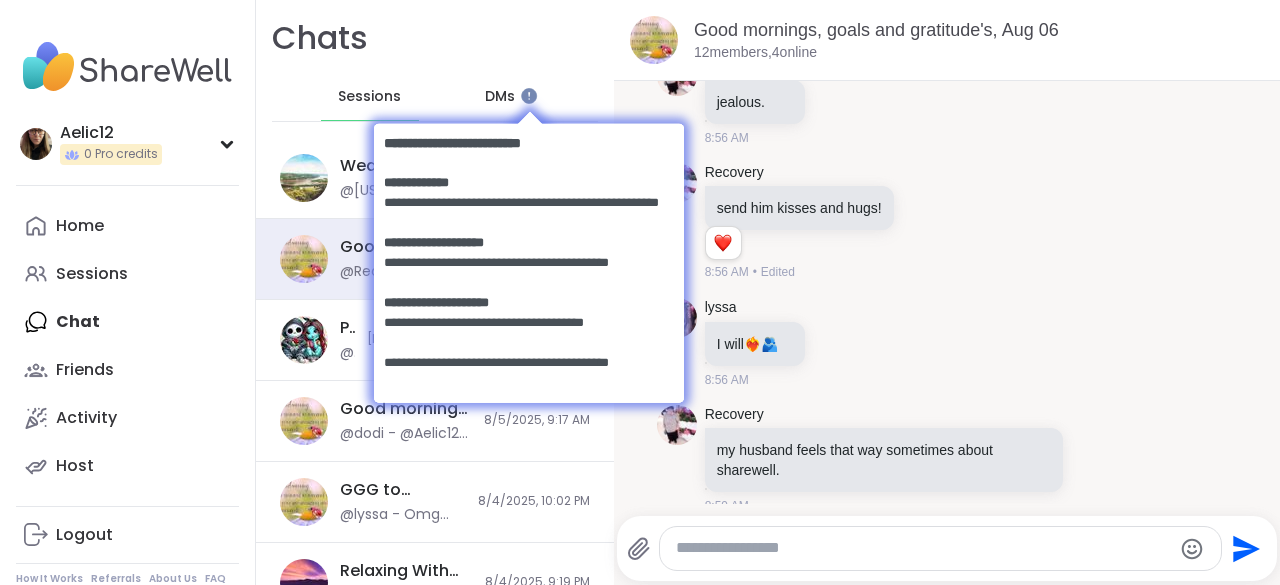 click at bounding box center [528, 261] 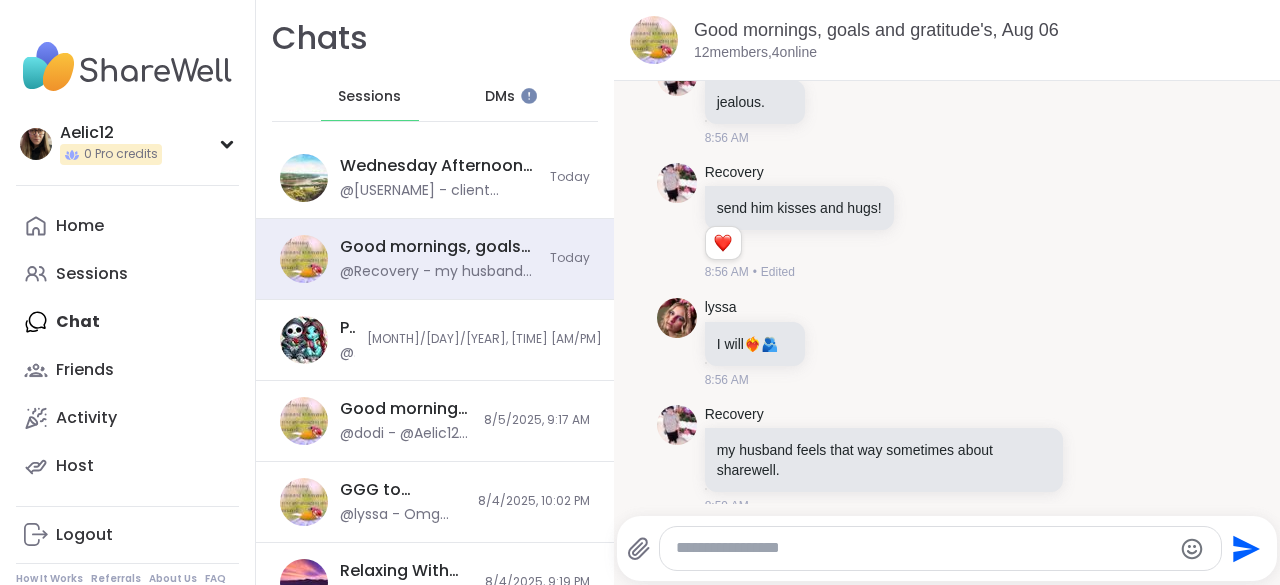 click on "DMs" at bounding box center [500, 97] 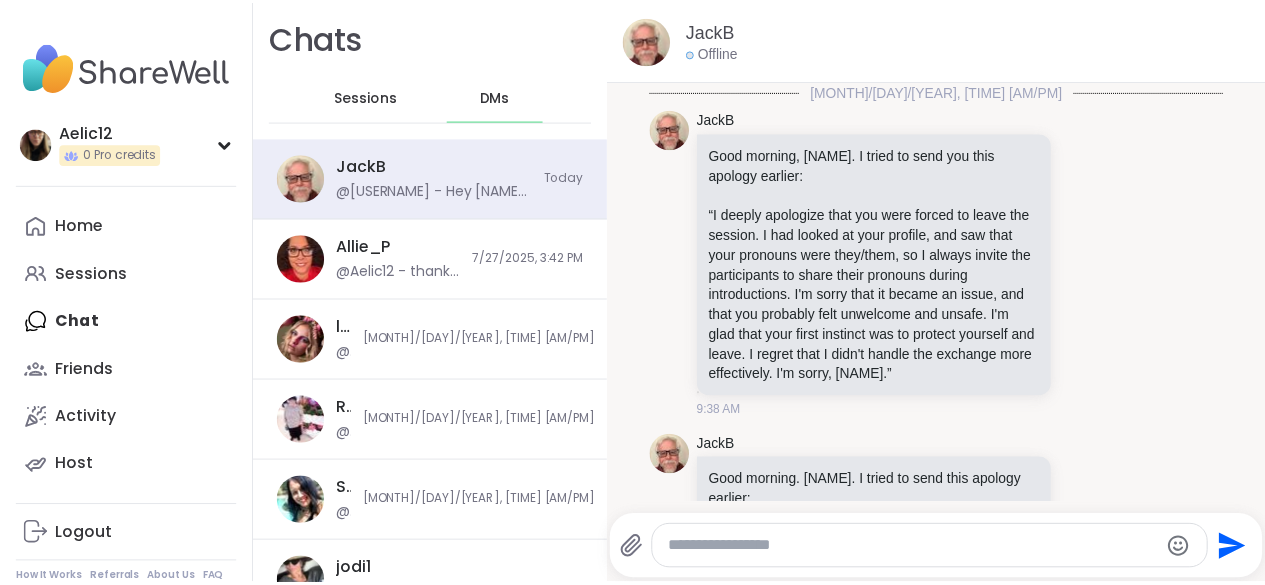 scroll, scrollTop: 3473, scrollLeft: 0, axis: vertical 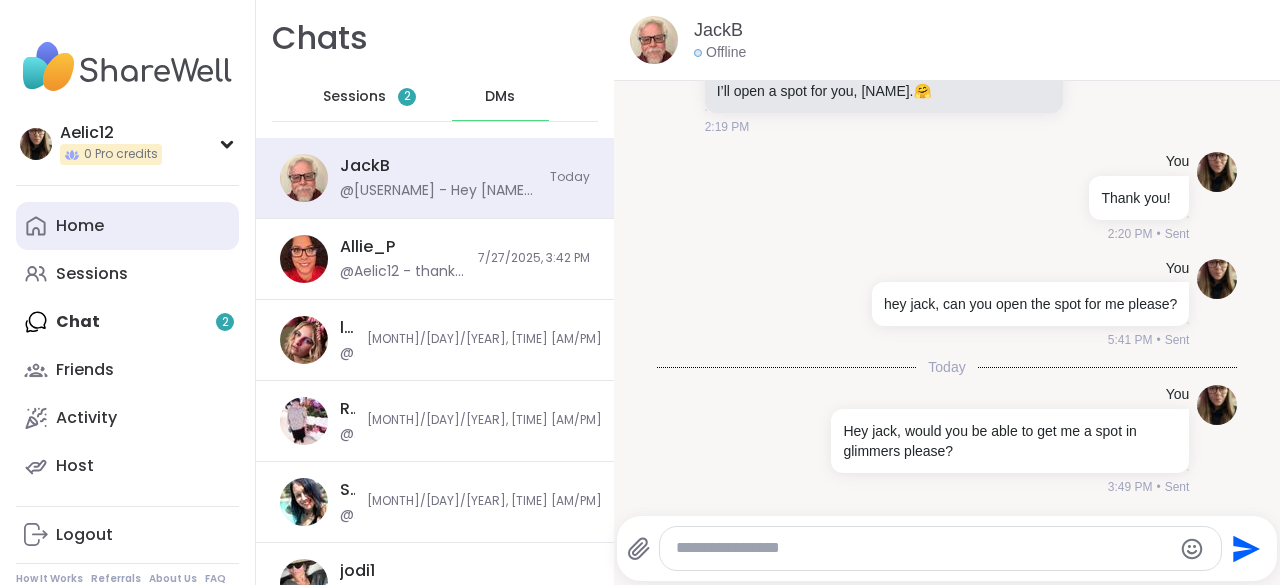 click on "Home" at bounding box center (80, 226) 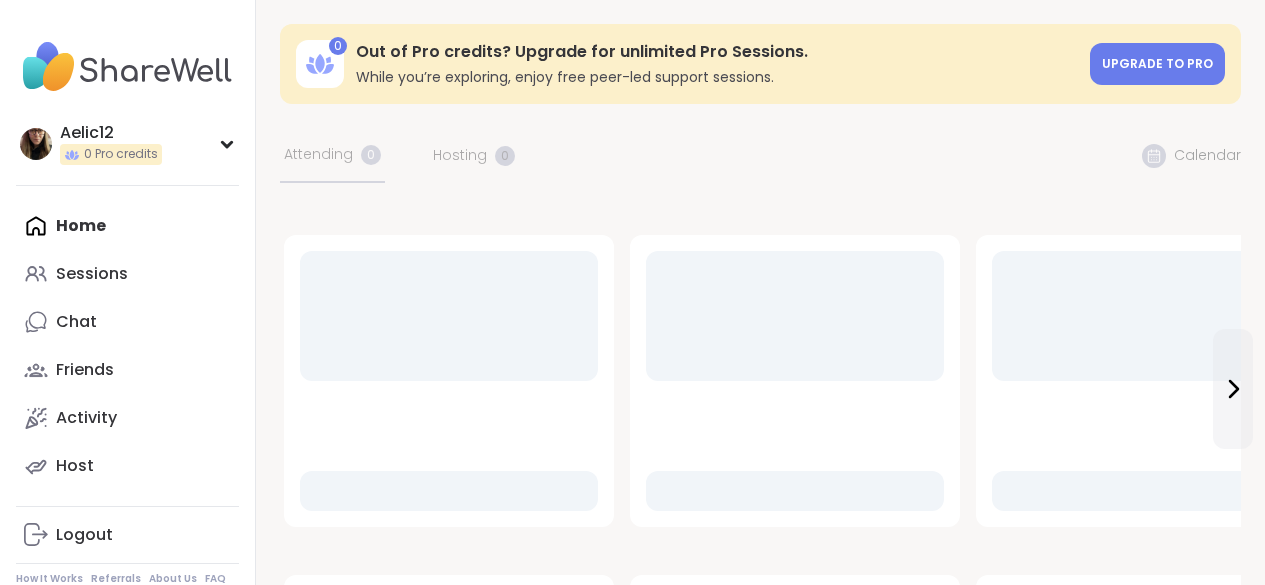 scroll, scrollTop: 0, scrollLeft: 0, axis: both 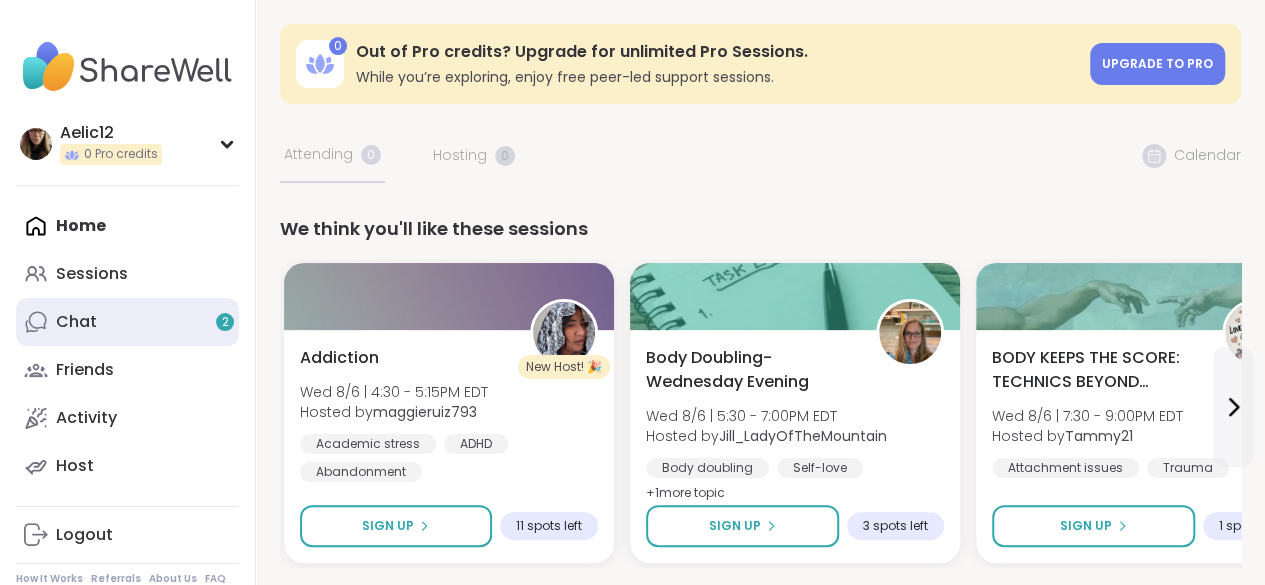 click on "2" at bounding box center (225, 322) 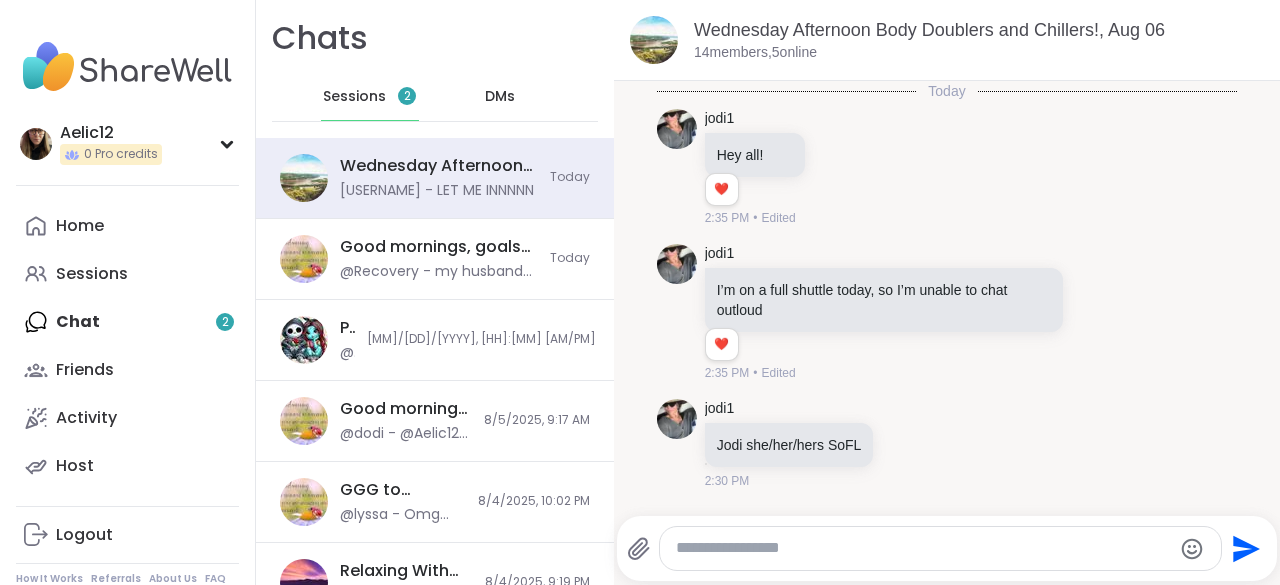 scroll, scrollTop: 5083, scrollLeft: 0, axis: vertical 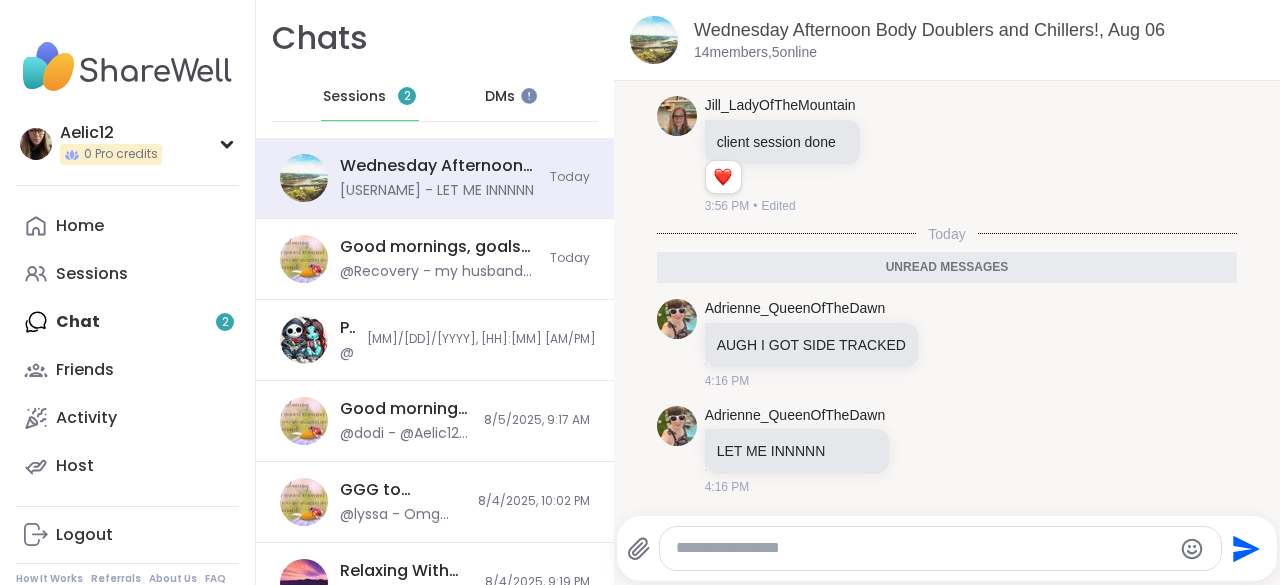 click on "Home Sessions Chat 2 Friends Activity Host" at bounding box center [127, 346] 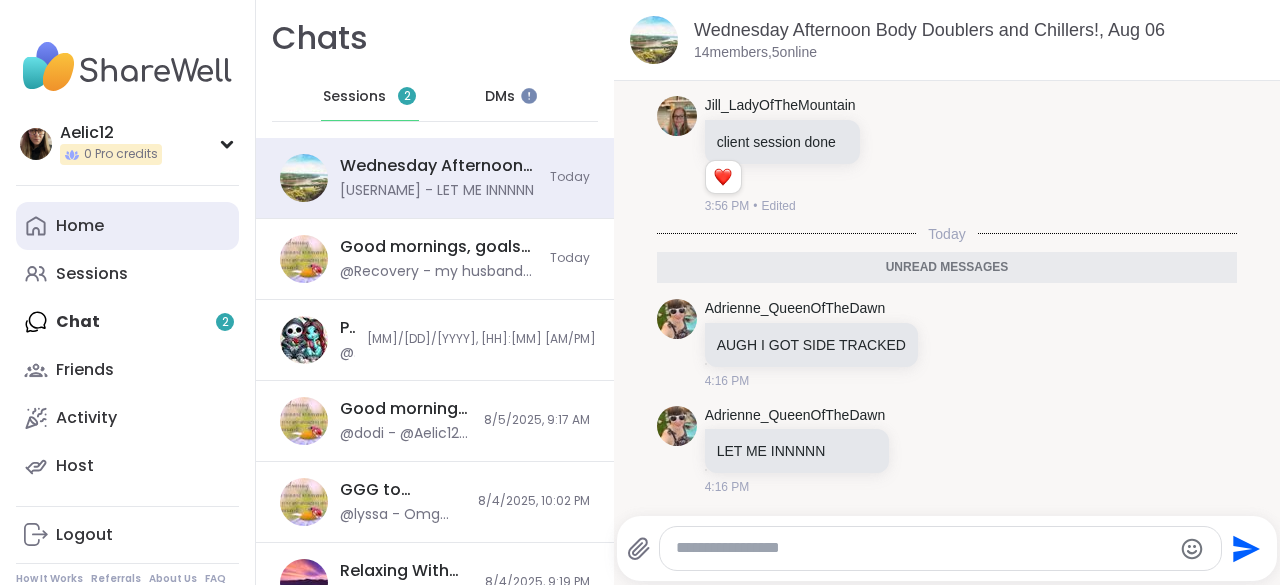 click on "Home" at bounding box center (127, 226) 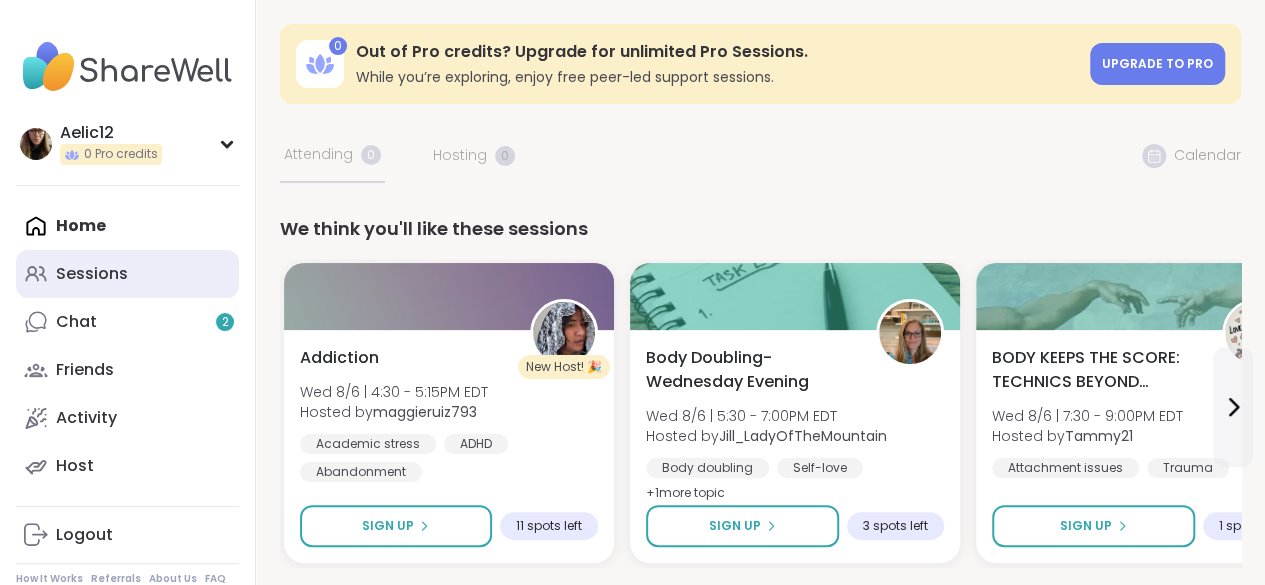 click on "Sessions" at bounding box center [127, 274] 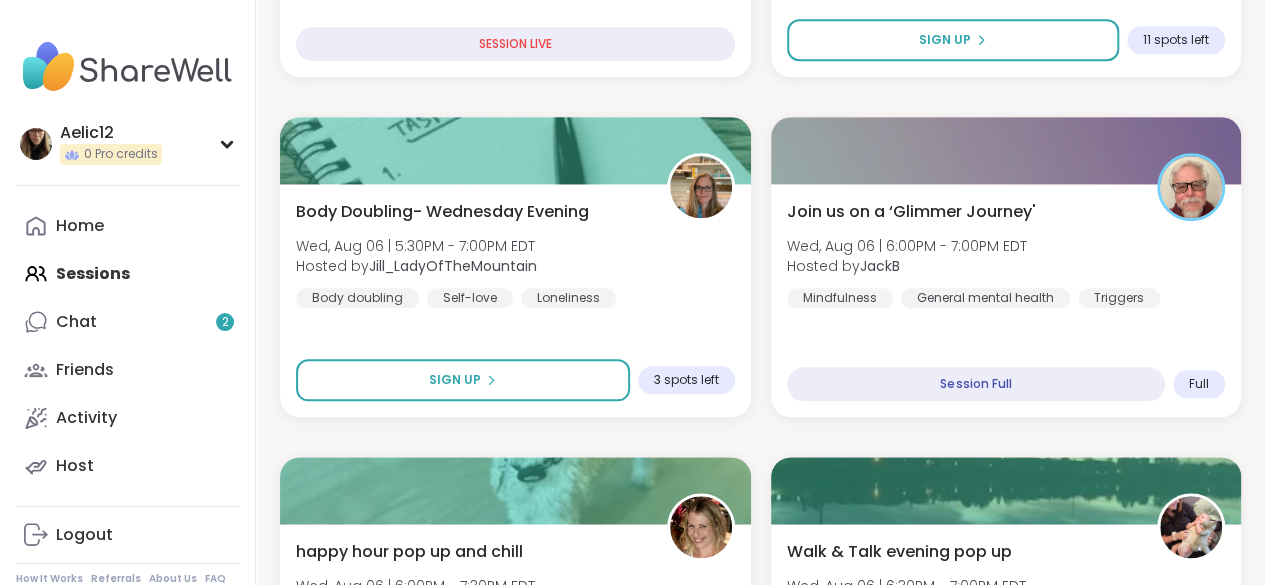 scroll, scrollTop: 985, scrollLeft: 0, axis: vertical 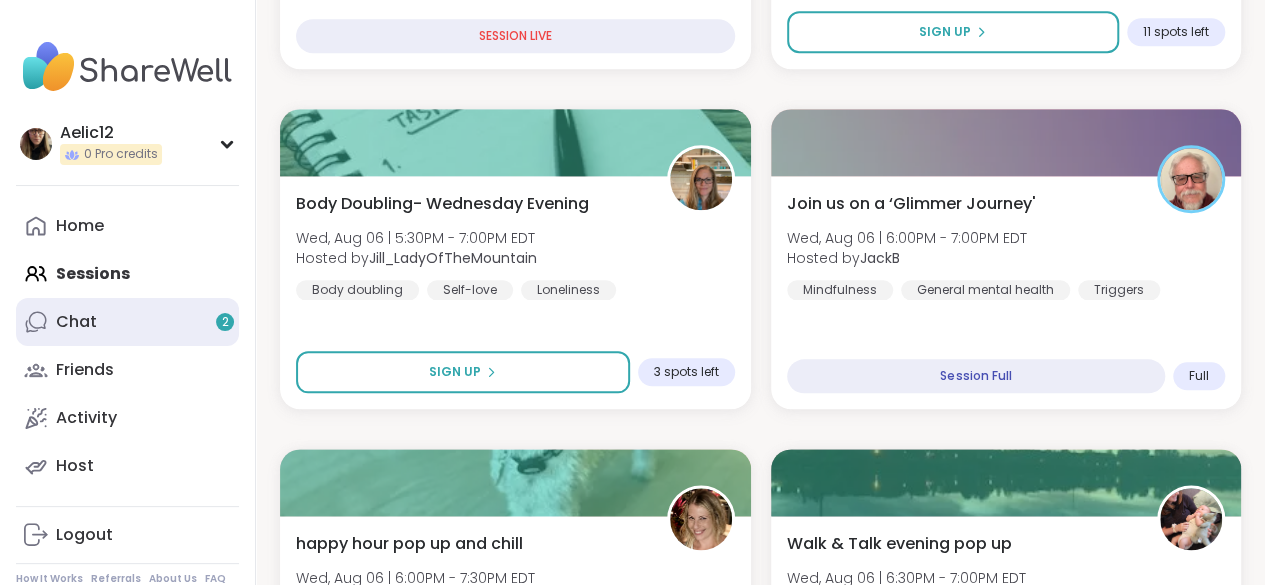 click on "2" at bounding box center [225, 322] 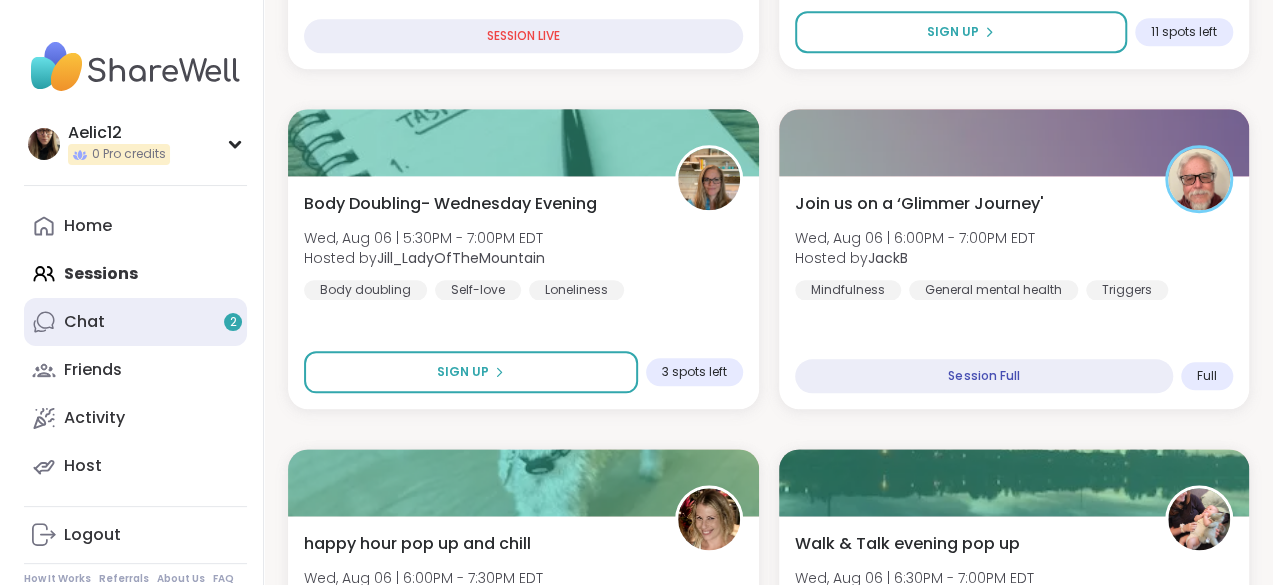 scroll, scrollTop: 0, scrollLeft: 0, axis: both 